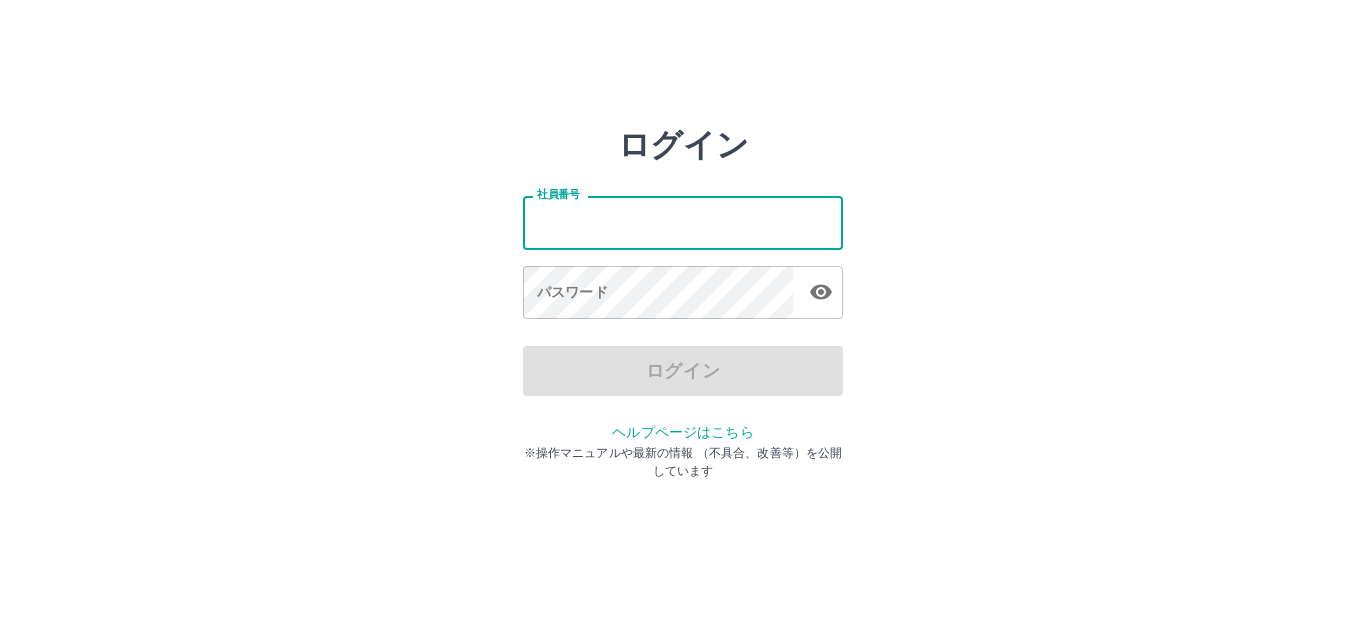 scroll, scrollTop: 0, scrollLeft: 0, axis: both 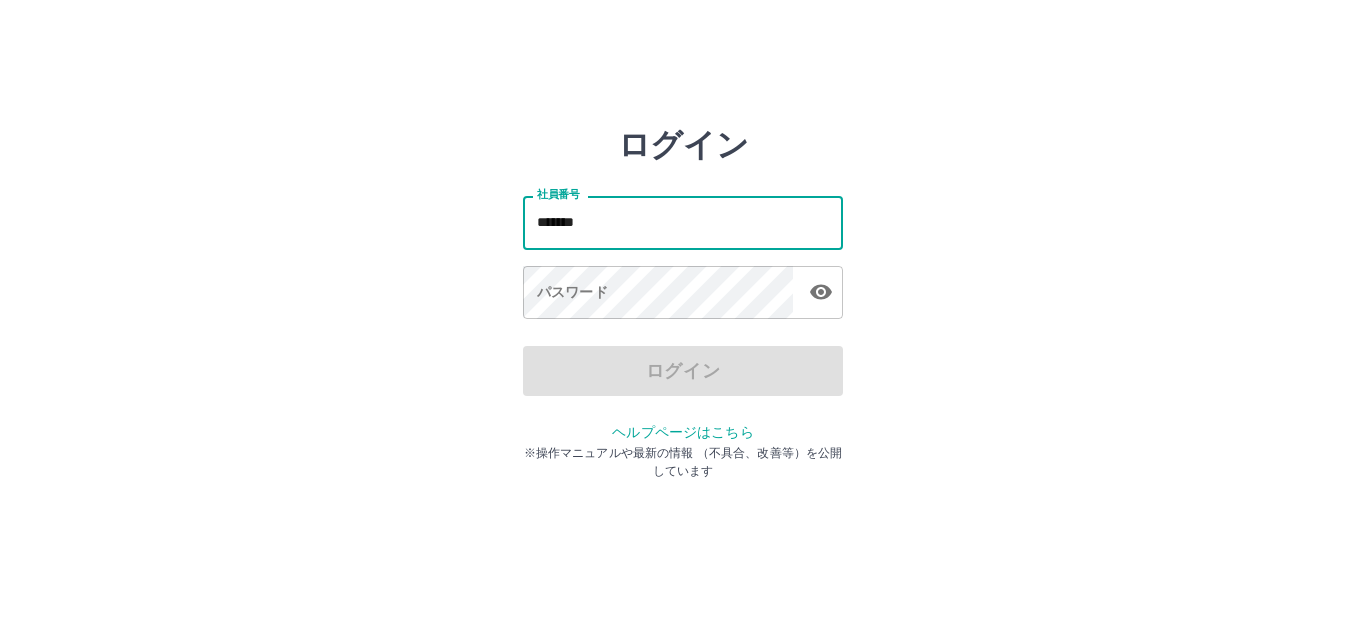 type on "*******" 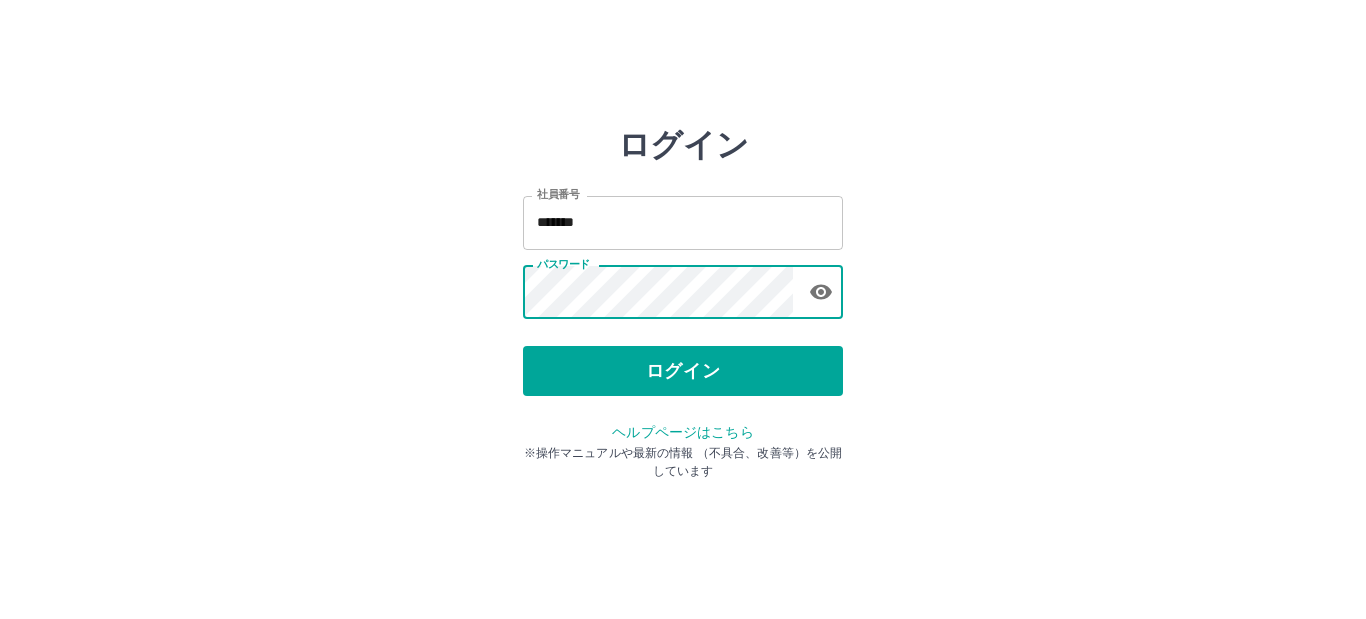 type 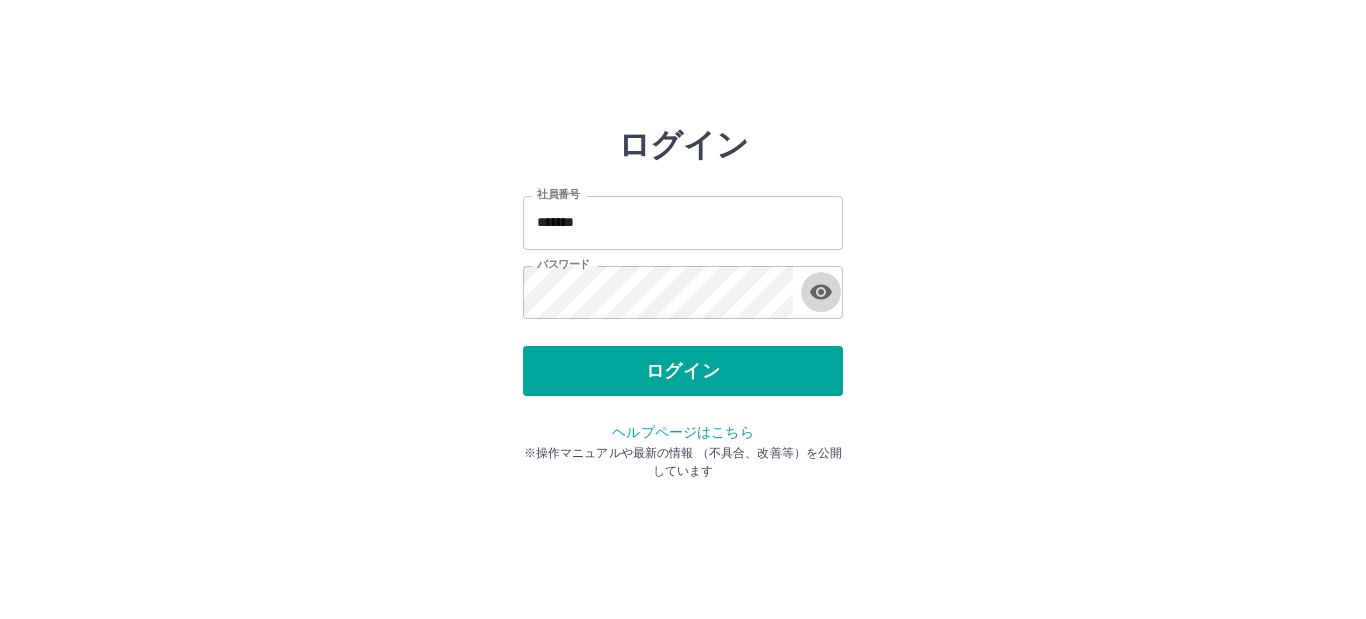 type 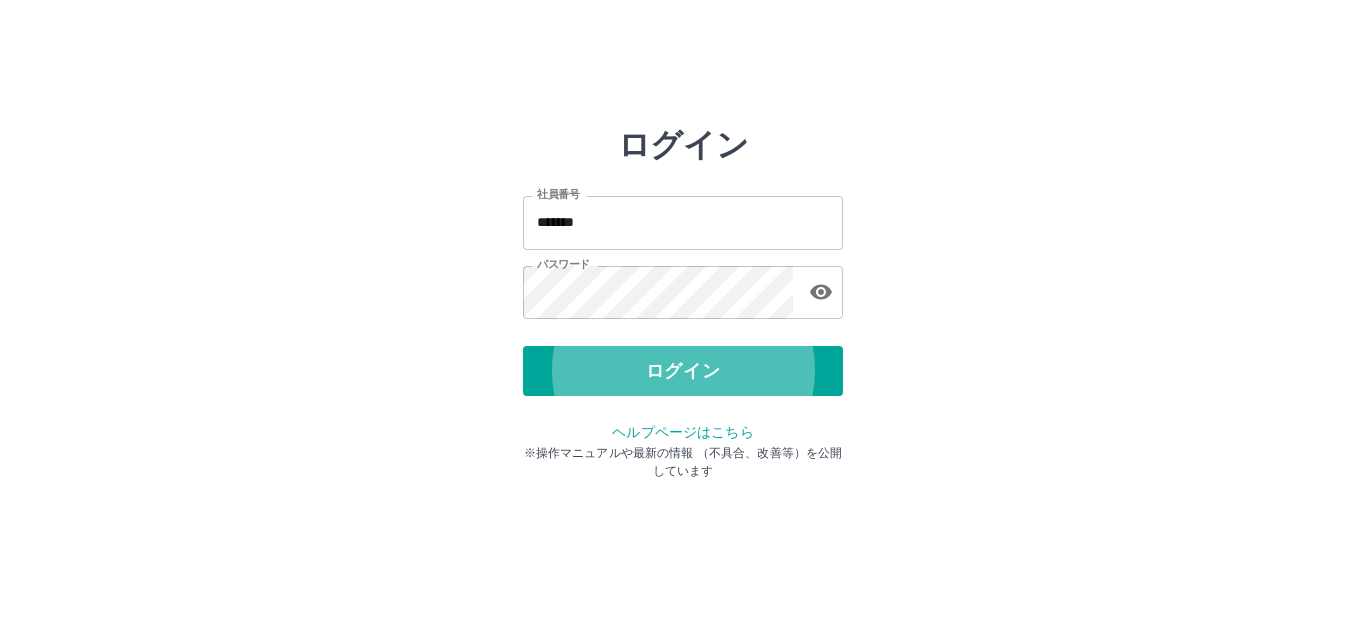 click on "ログイン" at bounding box center [683, 371] 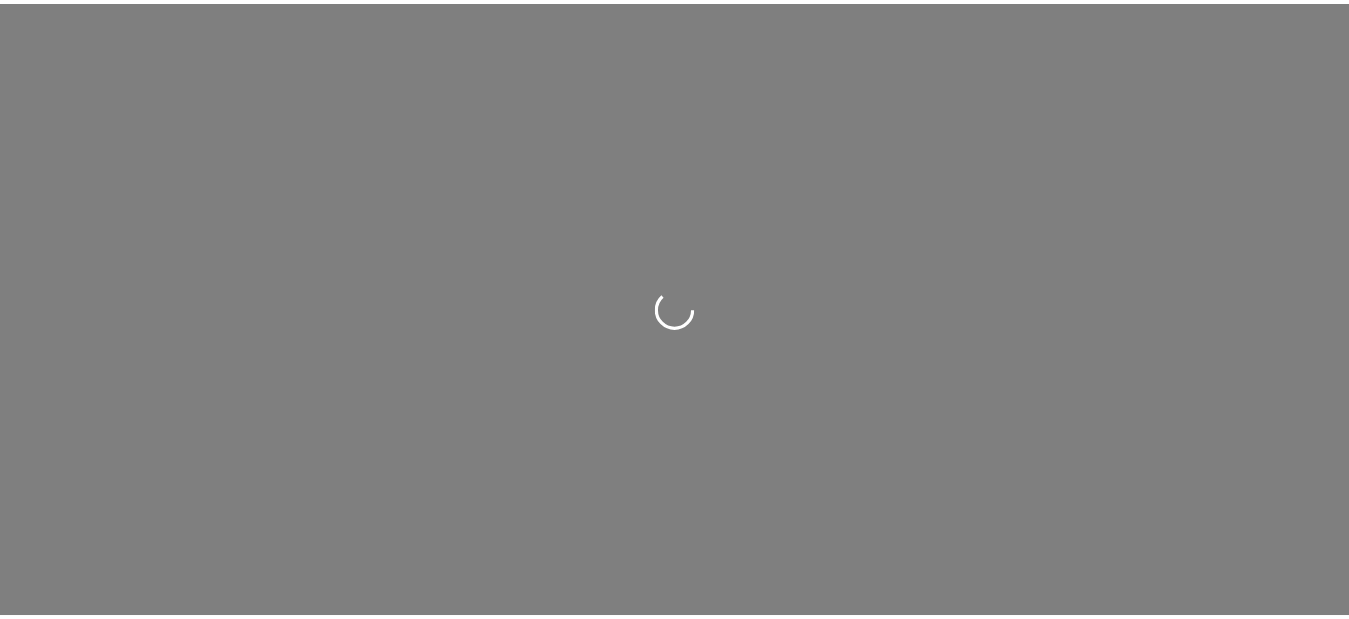 scroll, scrollTop: 0, scrollLeft: 0, axis: both 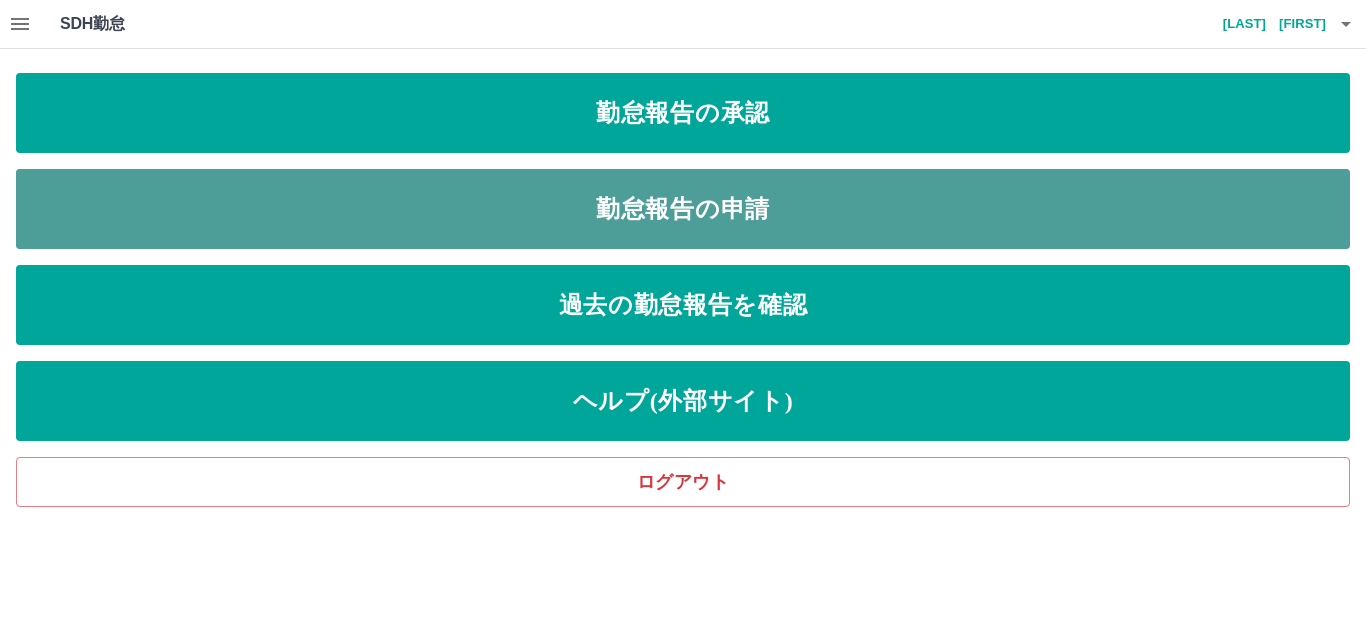 click on "勤怠報告の申請" at bounding box center [683, 209] 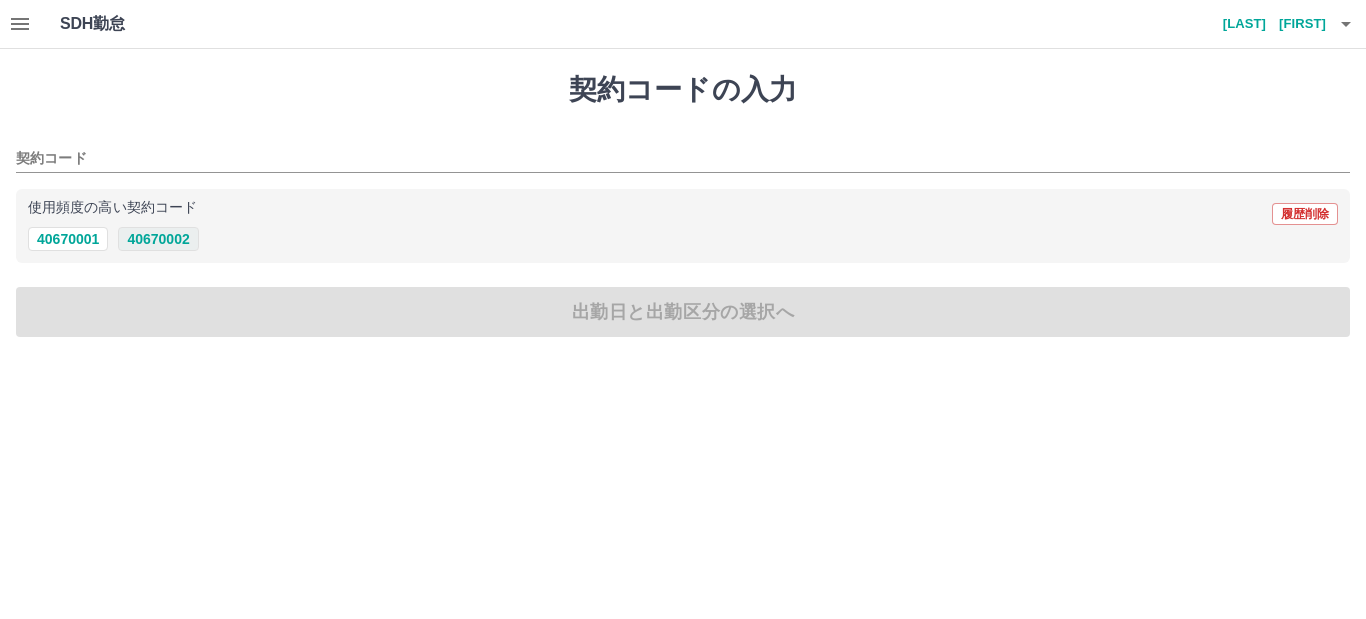 click on "40670002" at bounding box center [158, 239] 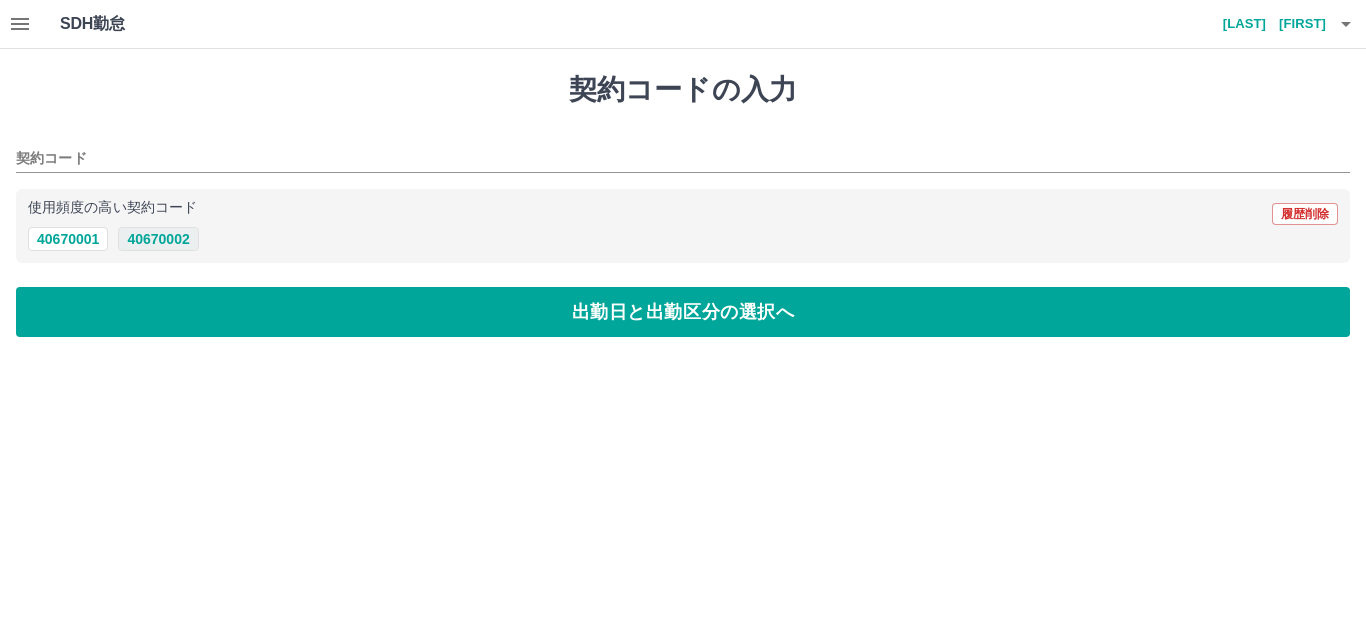 type on "********" 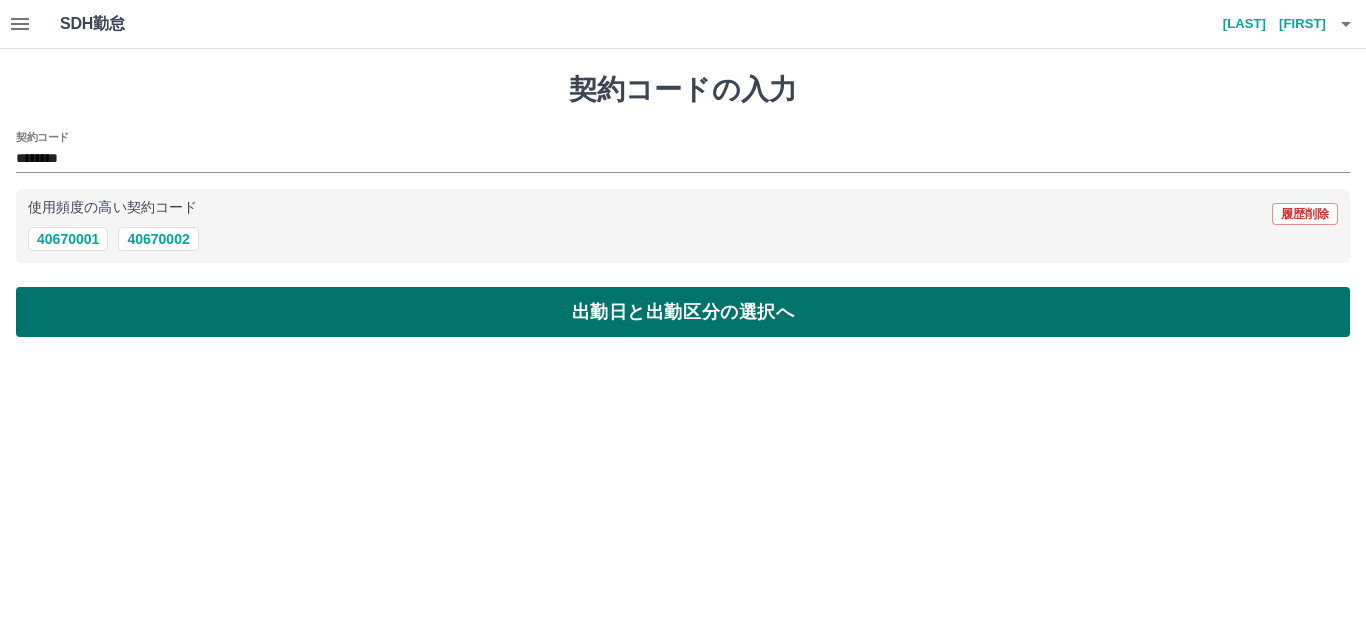 click on "出勤日と出勤区分の選択へ" at bounding box center [683, 312] 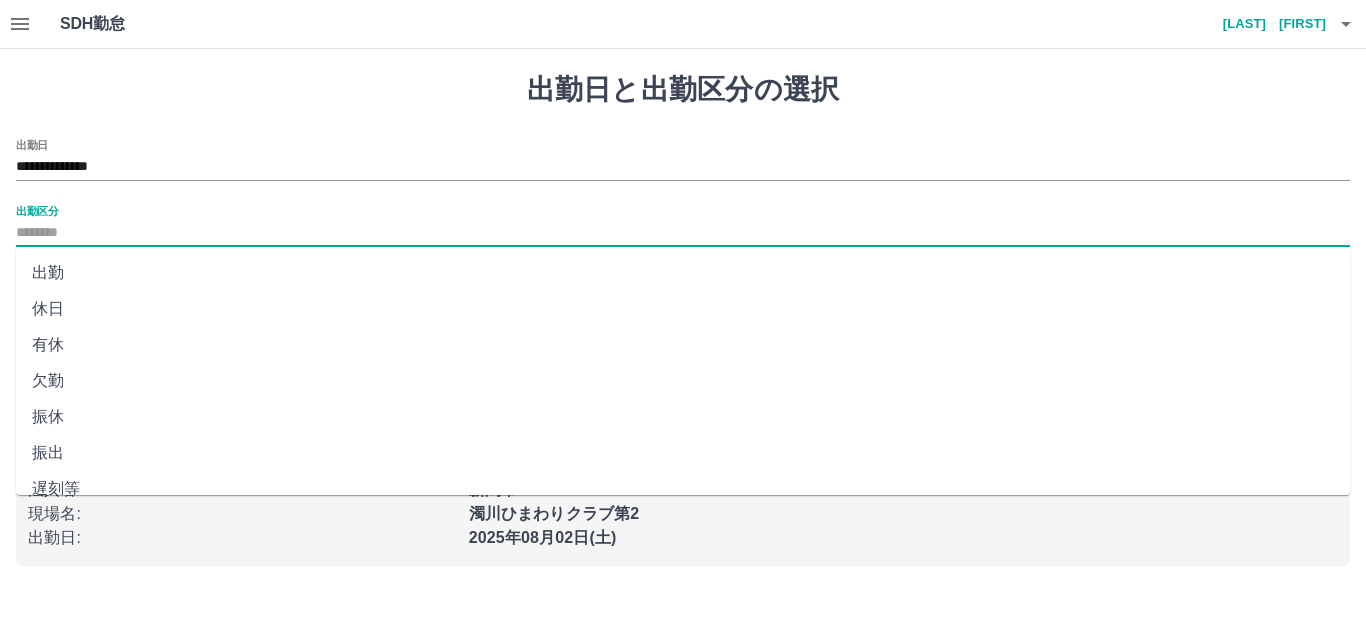 click on "出勤区分" at bounding box center [683, 233] 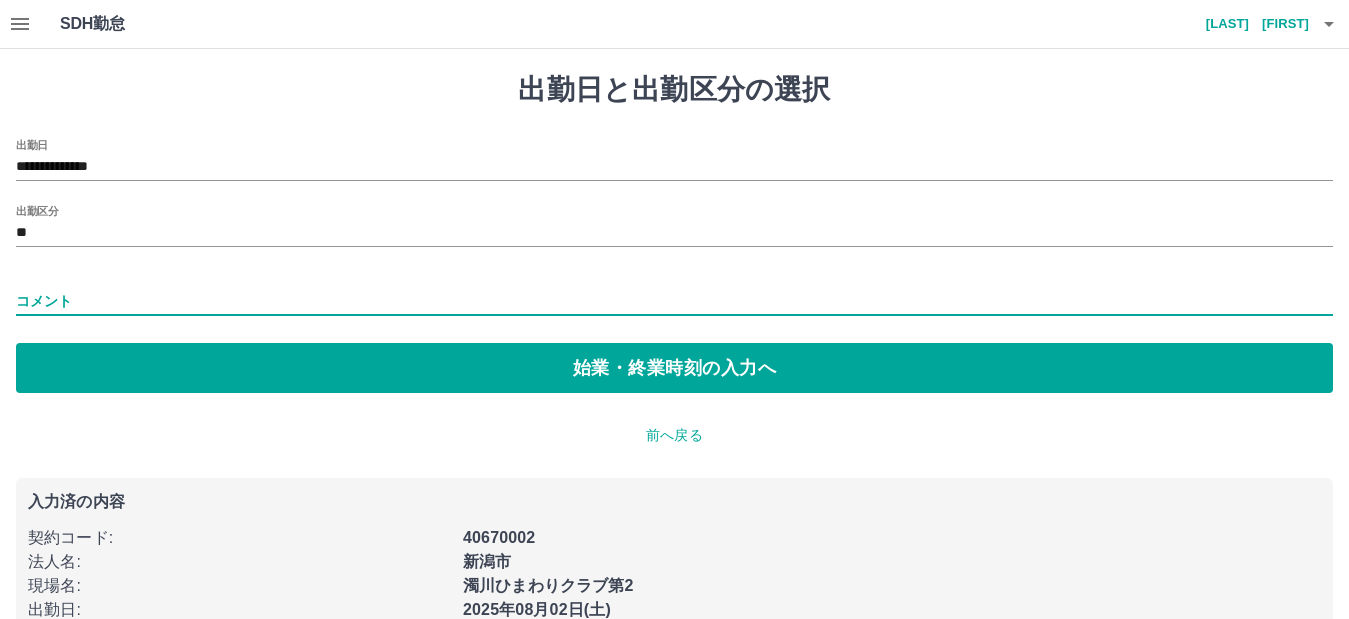 click on "コメント" at bounding box center [674, 301] 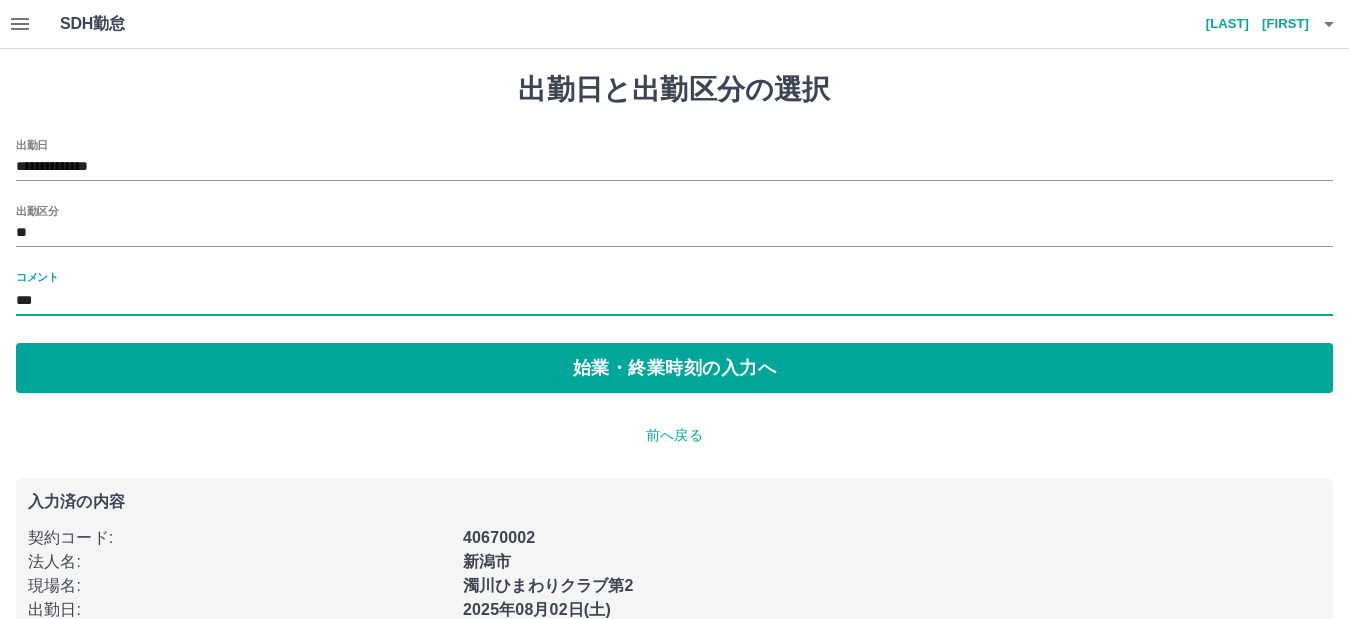 type on "***" 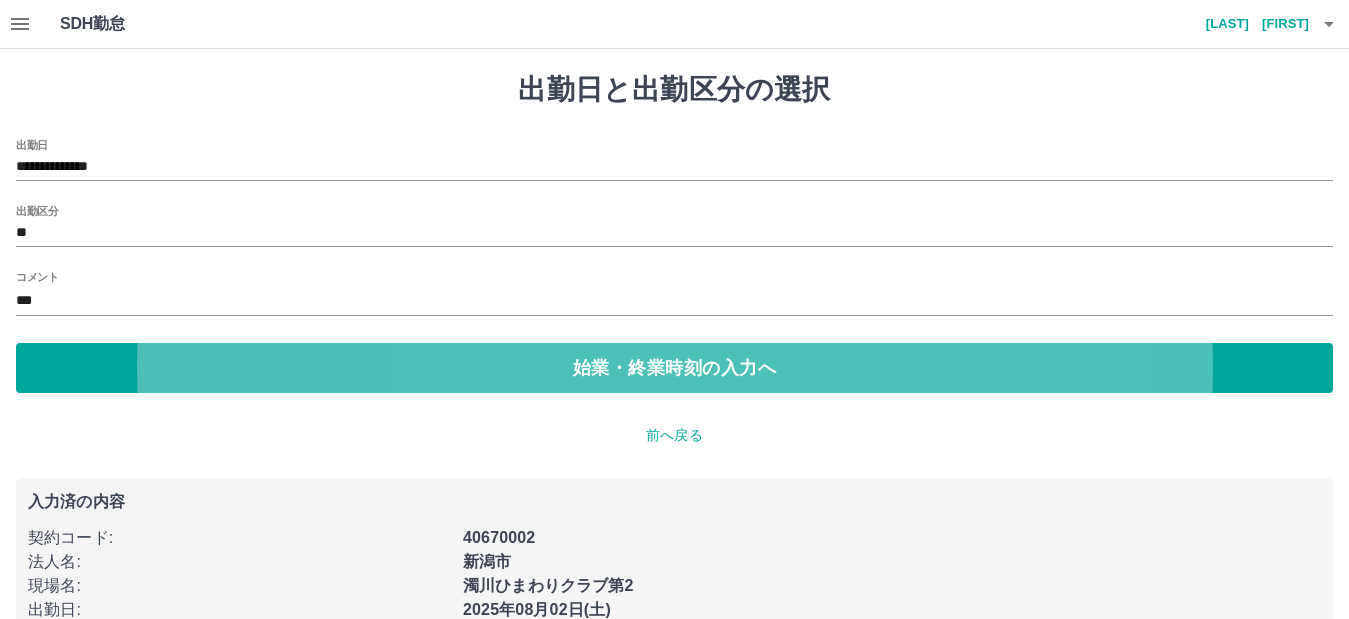click on "***" at bounding box center (674, 301) 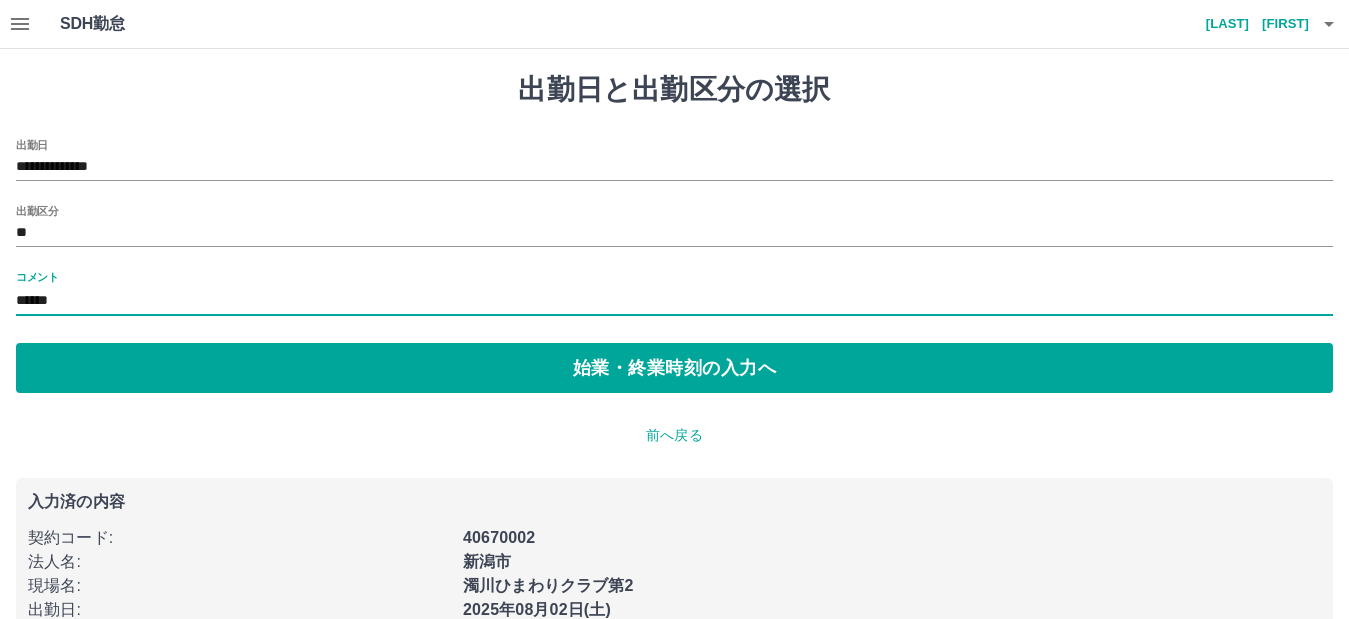 type on "******" 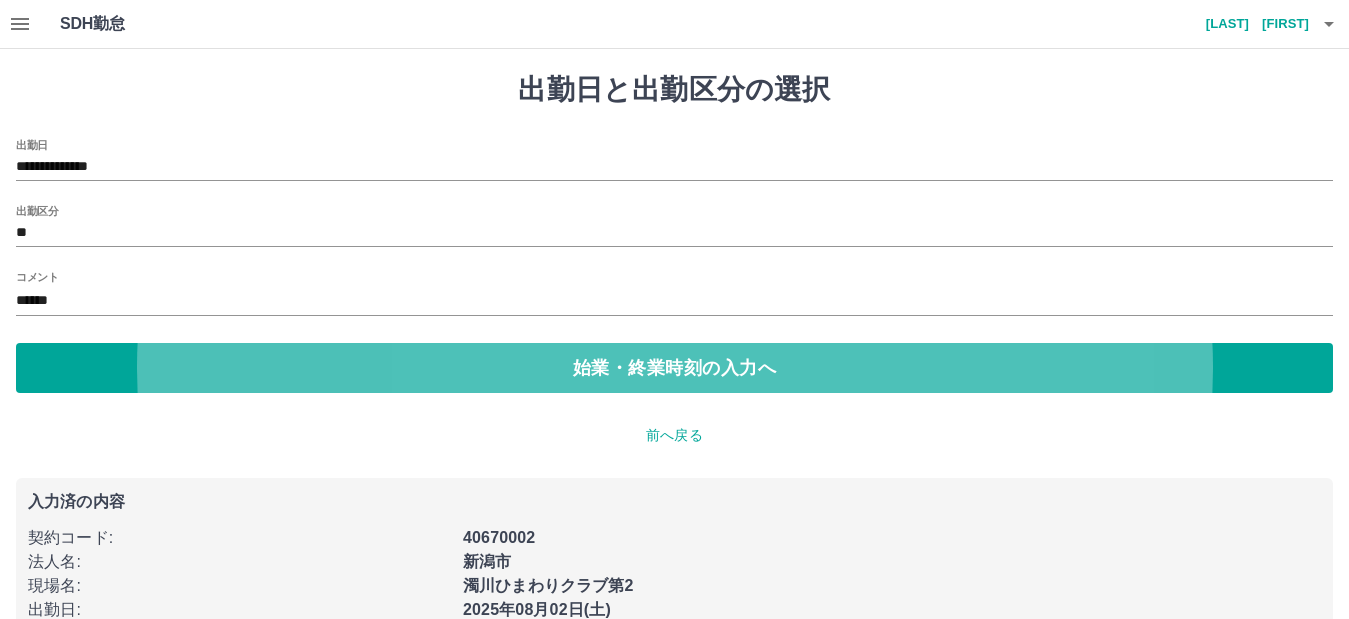 click on "始業・終業時刻の入力へ" at bounding box center [674, 368] 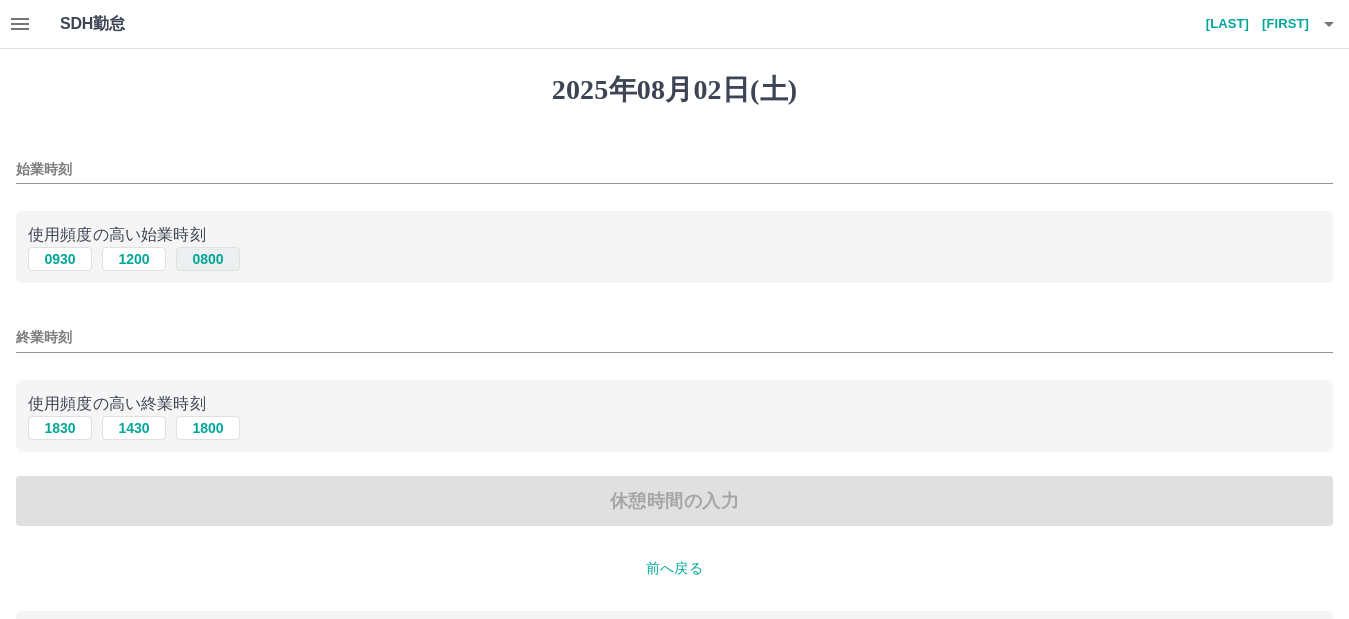 click on "0800" at bounding box center [208, 259] 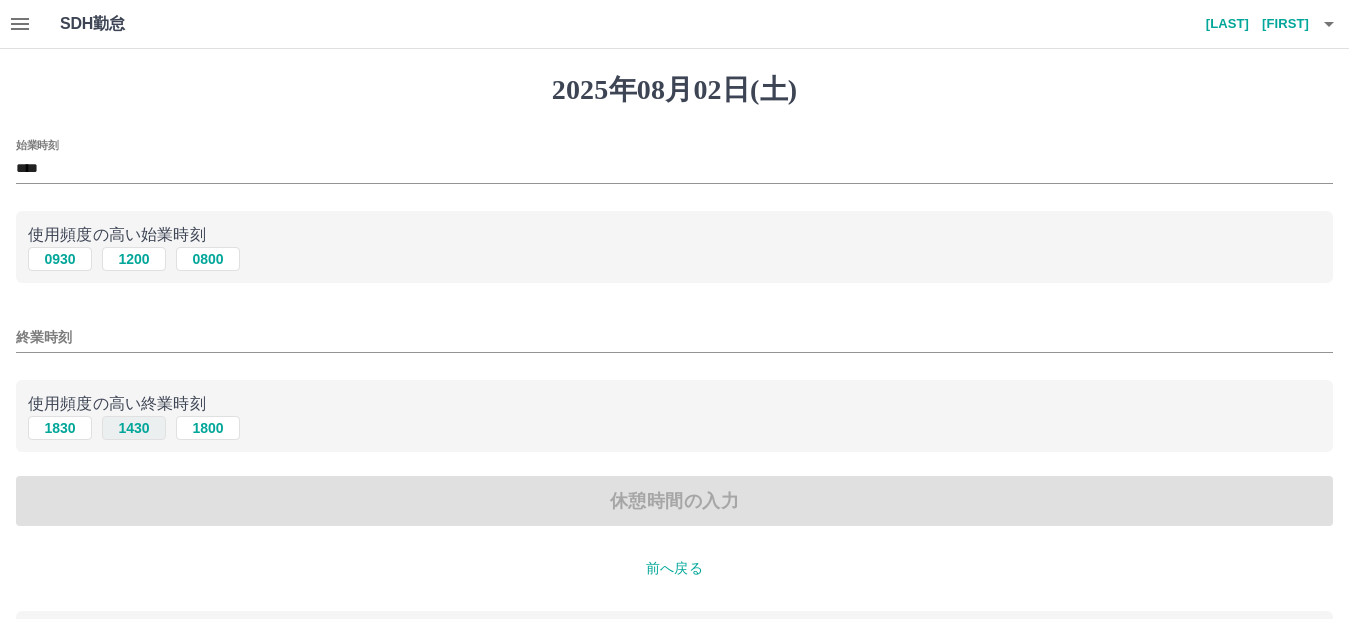 click on "1430" at bounding box center [134, 428] 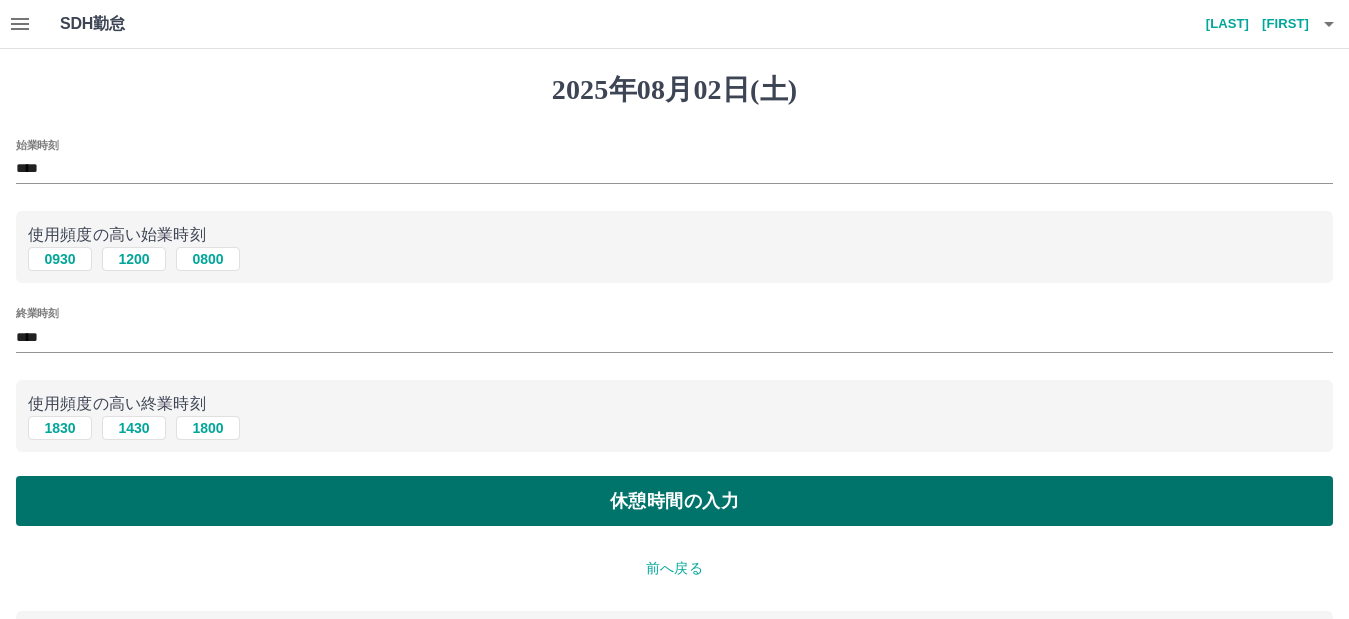 click on "休憩時間の入力" at bounding box center [674, 501] 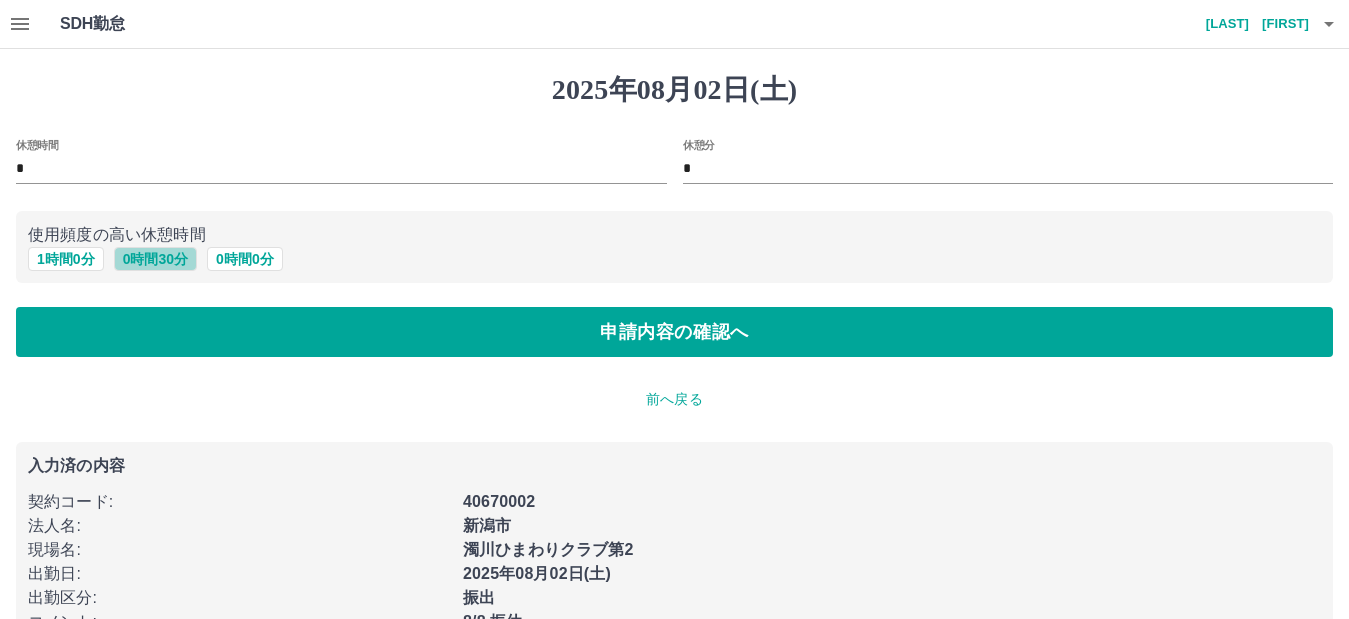 click on "0 時間 30 分" at bounding box center [155, 259] 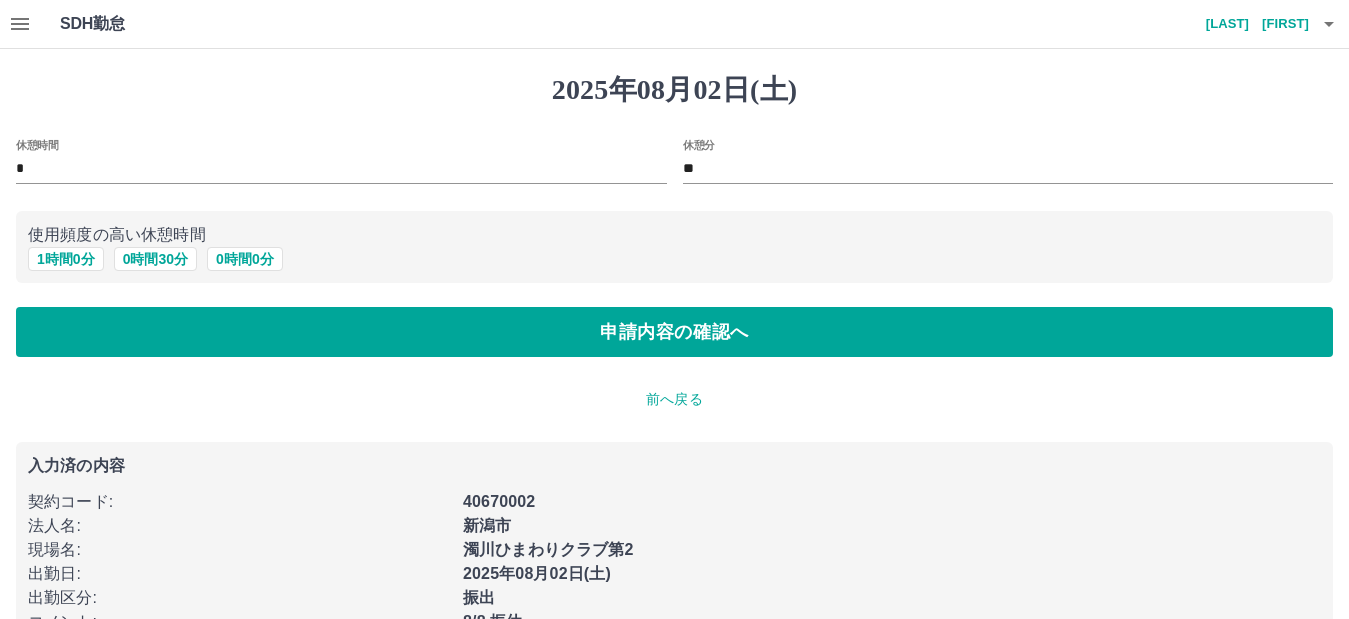 click on "2025年08月02日(土) 休憩時間 * 休憩分 ** 使用頻度の高い休憩時間 1 時間 0 分 0 時間 30 分 0 時間 0 分 申請内容の確認へ 前へ戻る 入力済の内容 契約コード : 40670002 法人名 : 新潟市 現場名 : 濁川ひまわりクラブ第2 出勤日 : 2025年08月02日(土) 出勤区分 : 振出 コメント : 8/8 振休 始業時刻 : 08:00 終業時刻 : 14:30" at bounding box center [674, 385] 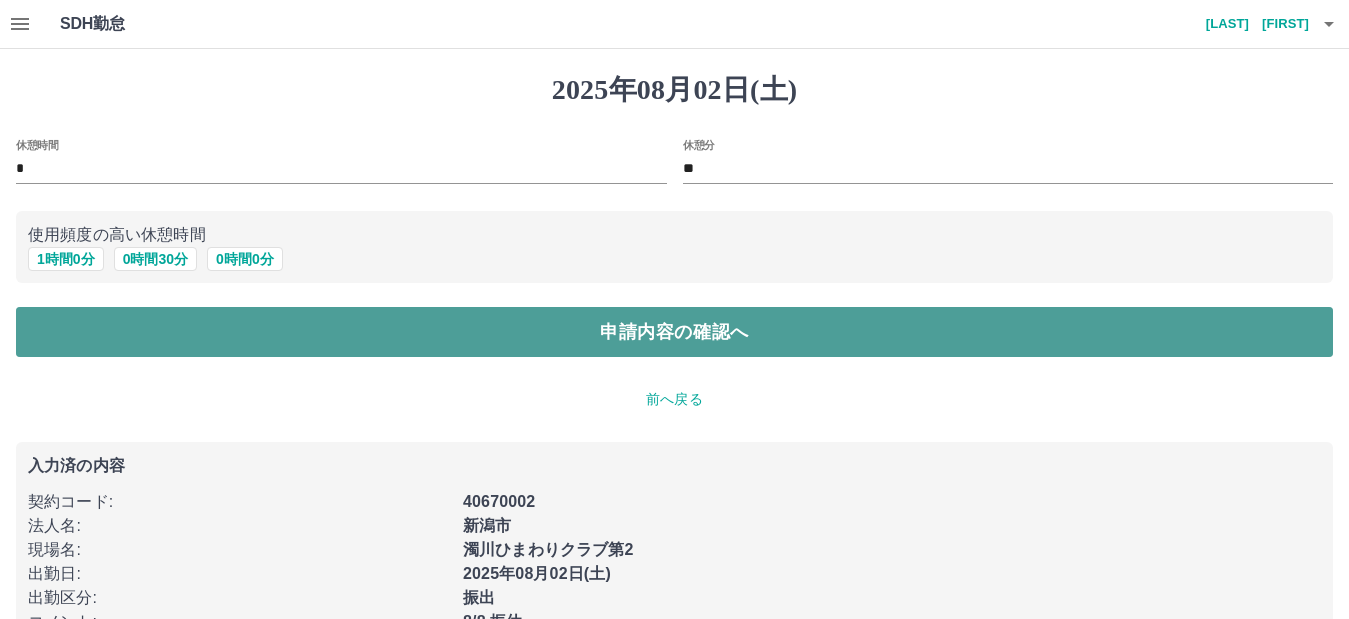 click on "申請内容の確認へ" at bounding box center (674, 332) 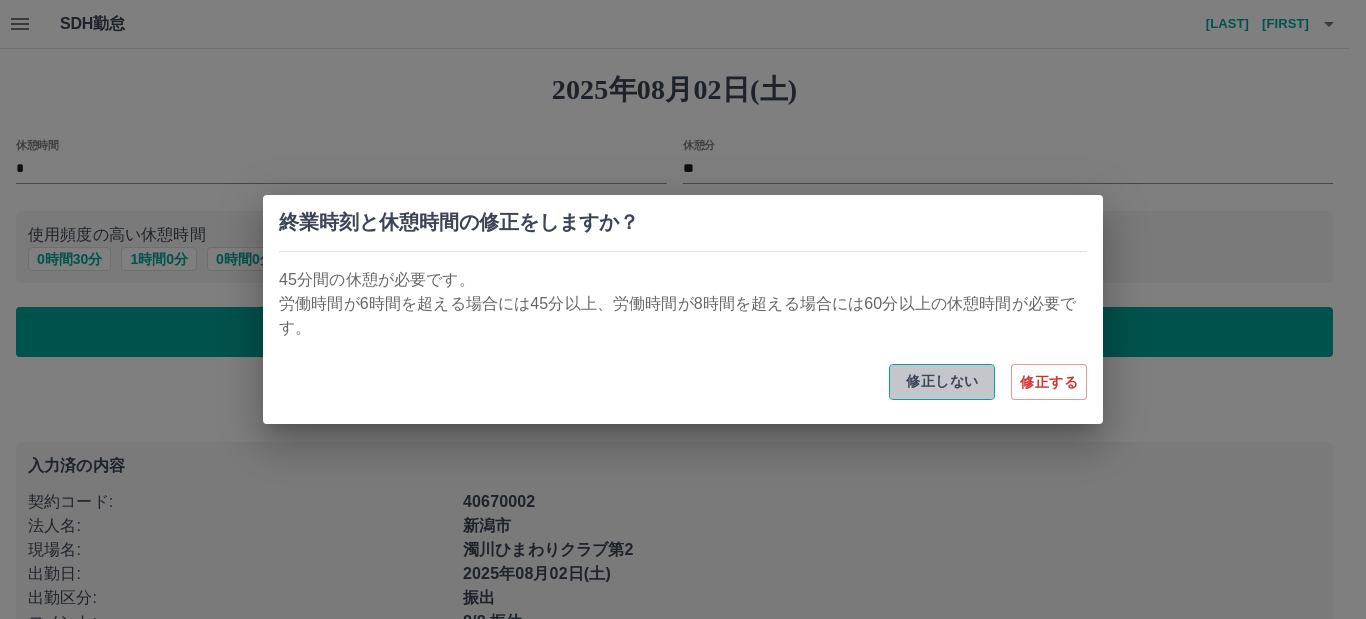 click on "修正しない" at bounding box center (942, 382) 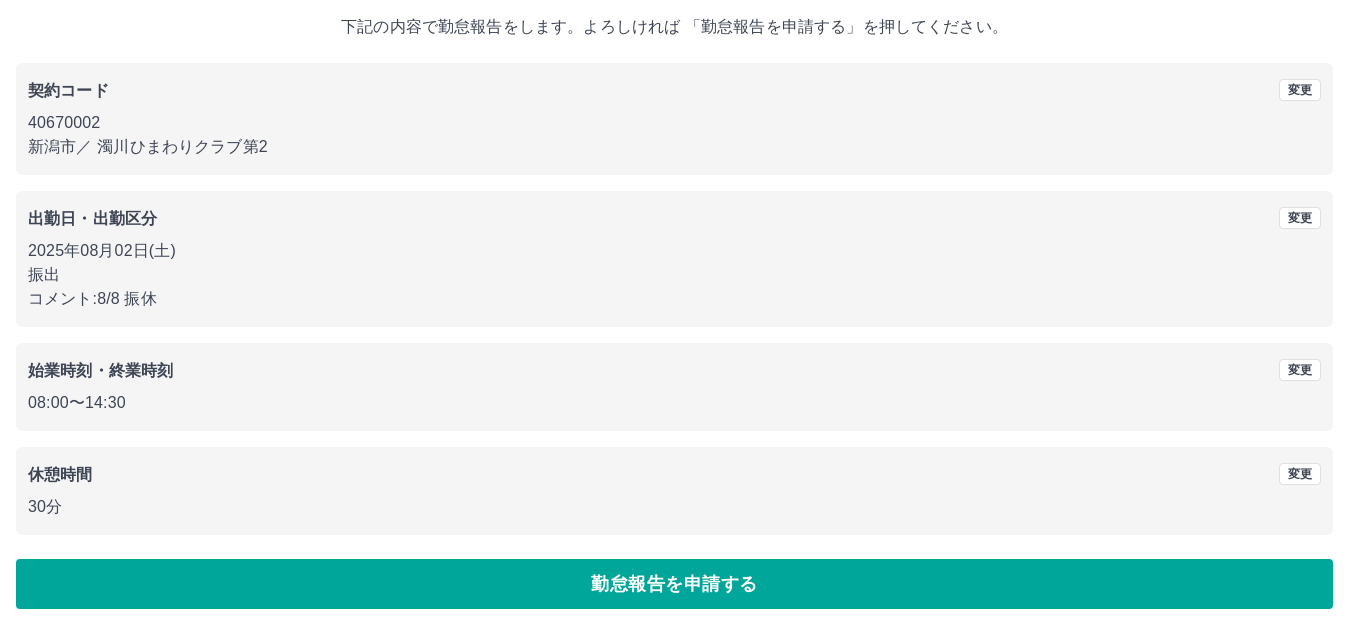 scroll, scrollTop: 130, scrollLeft: 0, axis: vertical 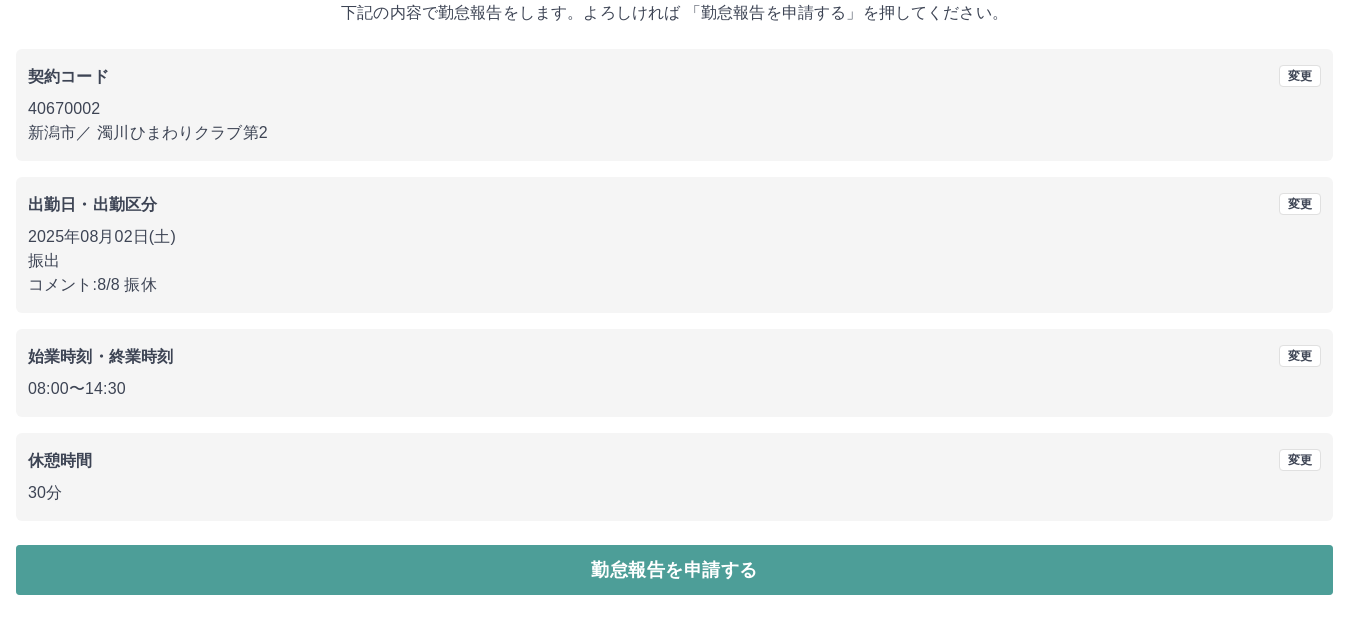 click on "勤怠報告を申請する" at bounding box center (674, 570) 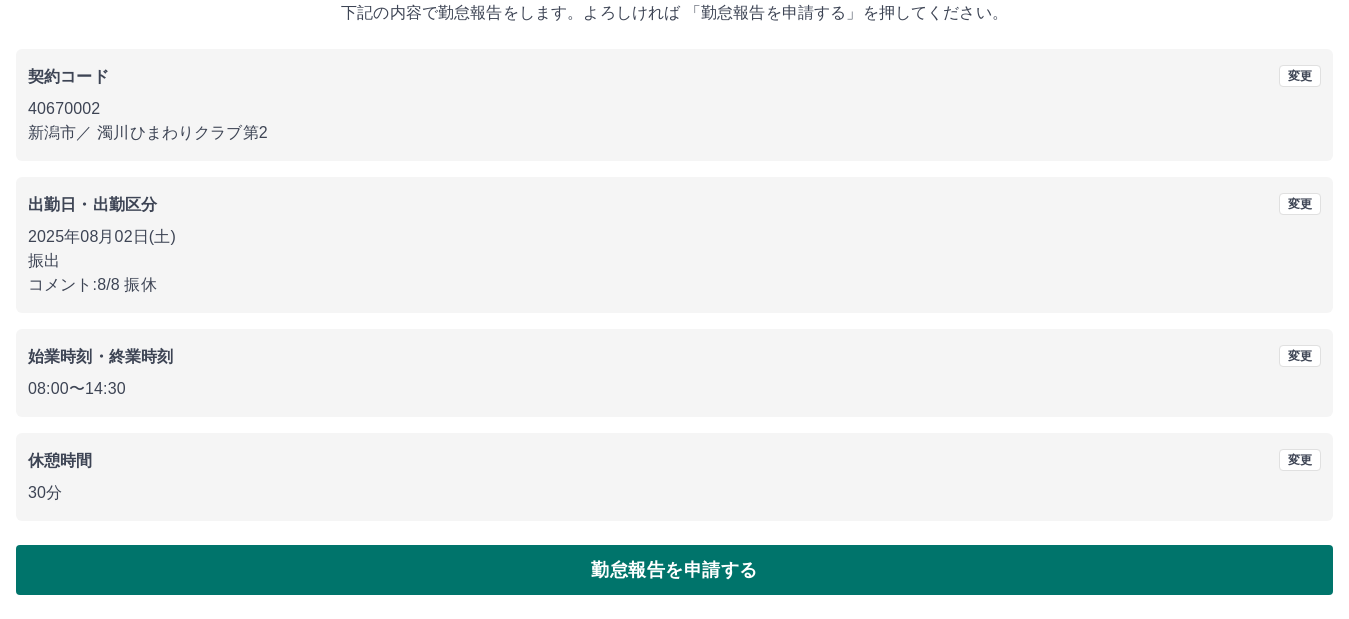 scroll, scrollTop: 0, scrollLeft: 0, axis: both 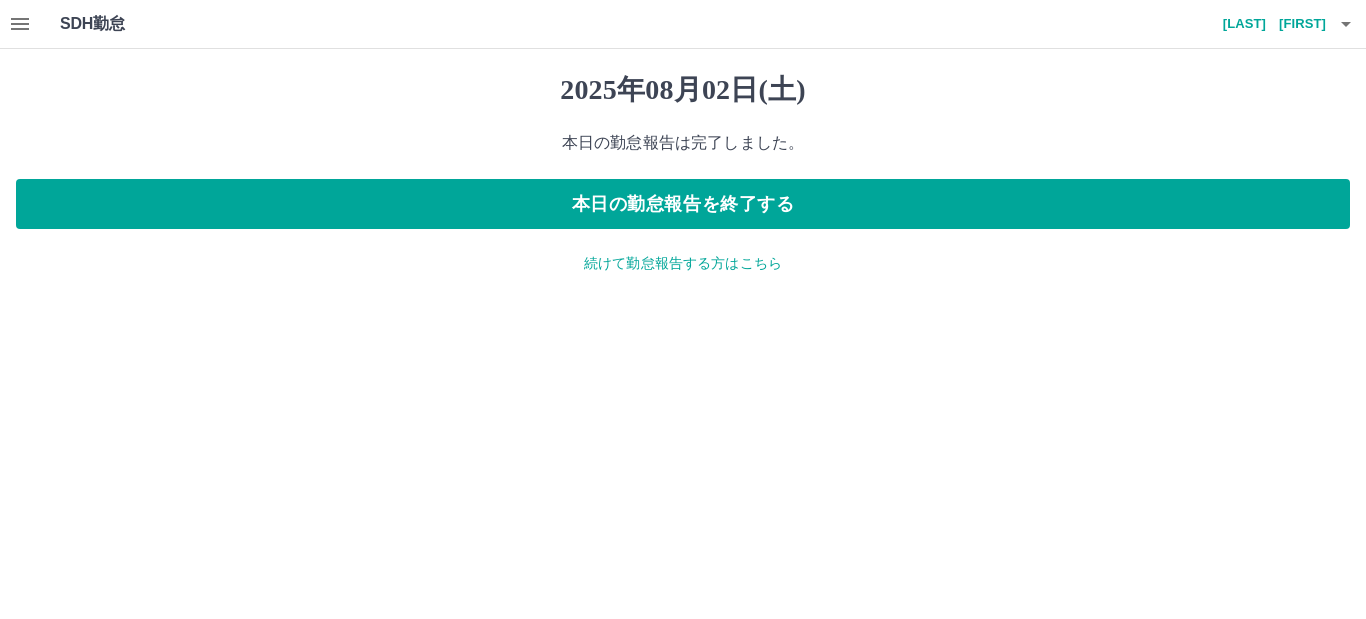 click 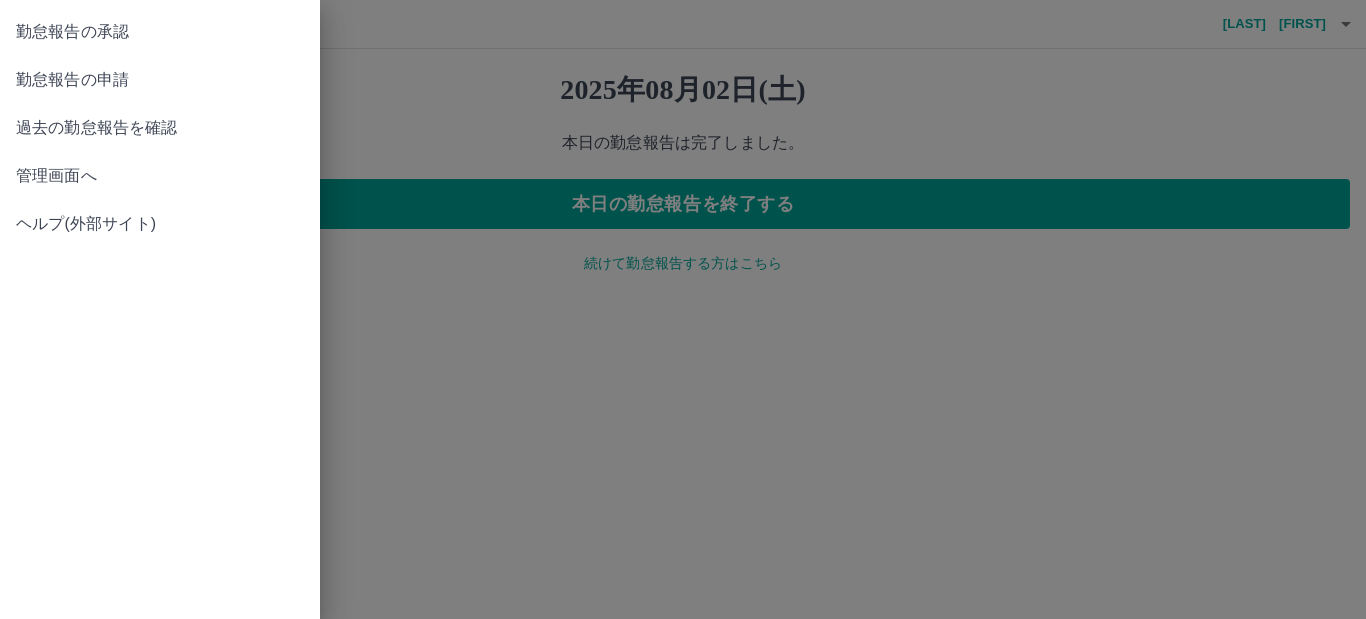 click on "勤怠報告の承認" at bounding box center (160, 32) 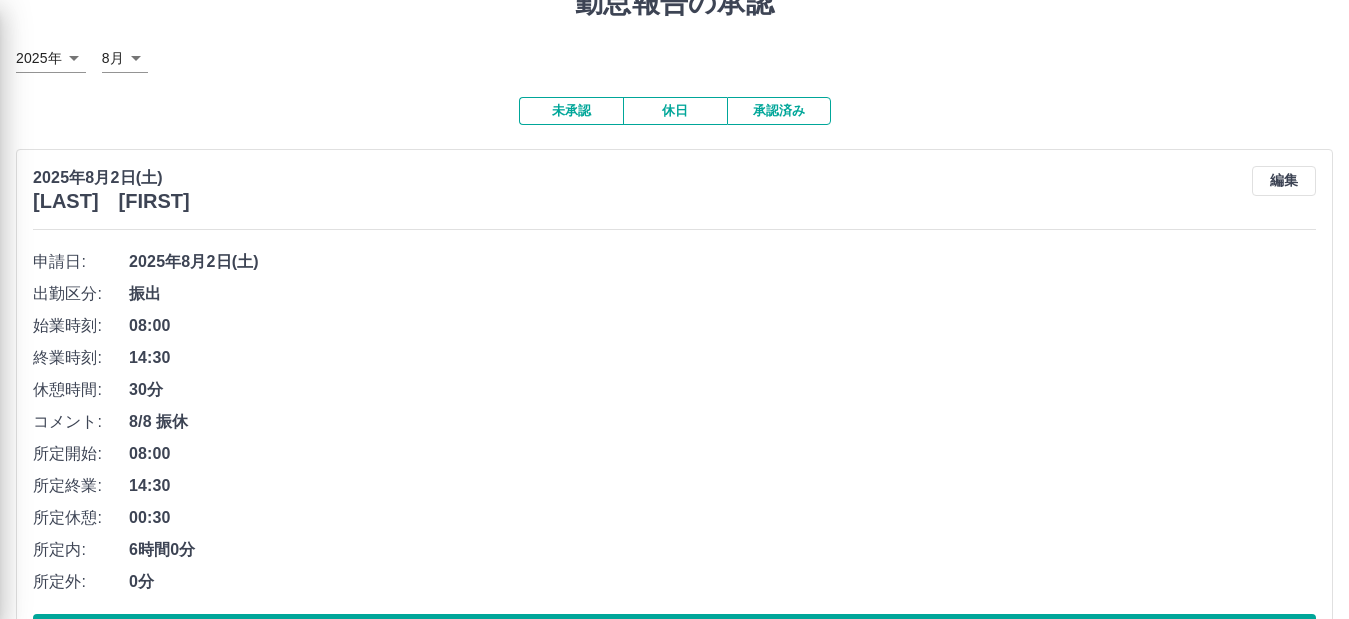 scroll, scrollTop: 0, scrollLeft: 0, axis: both 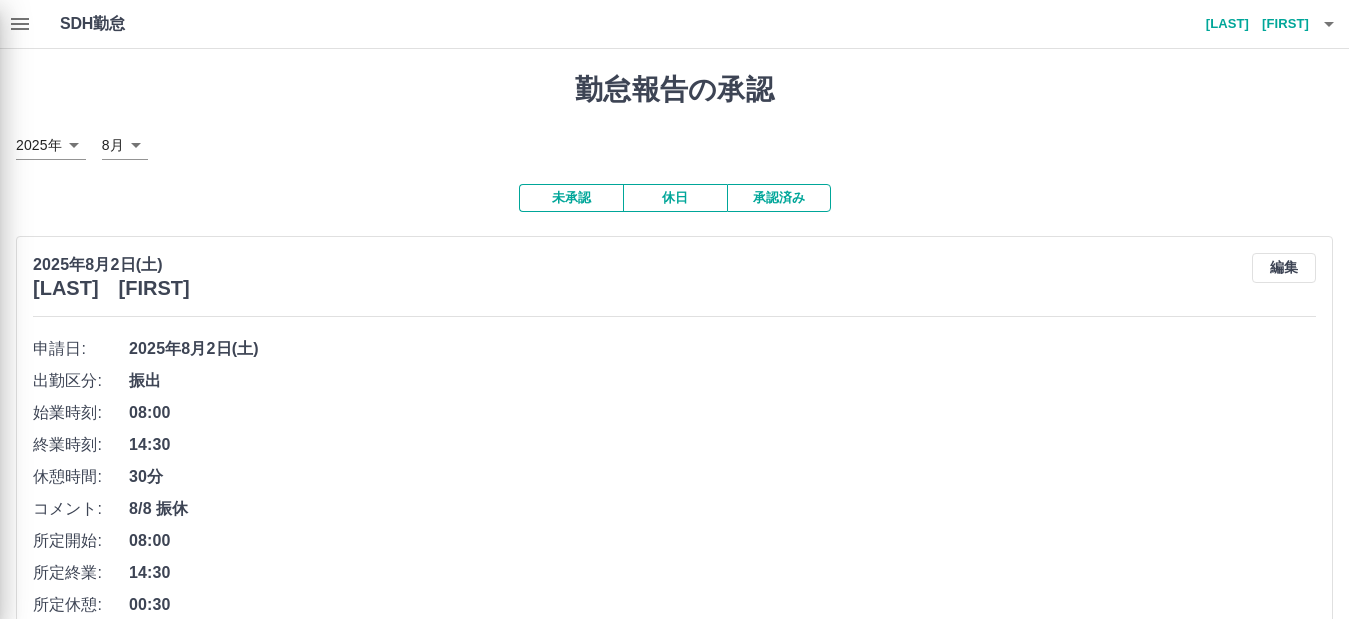 click at bounding box center (674, 309) 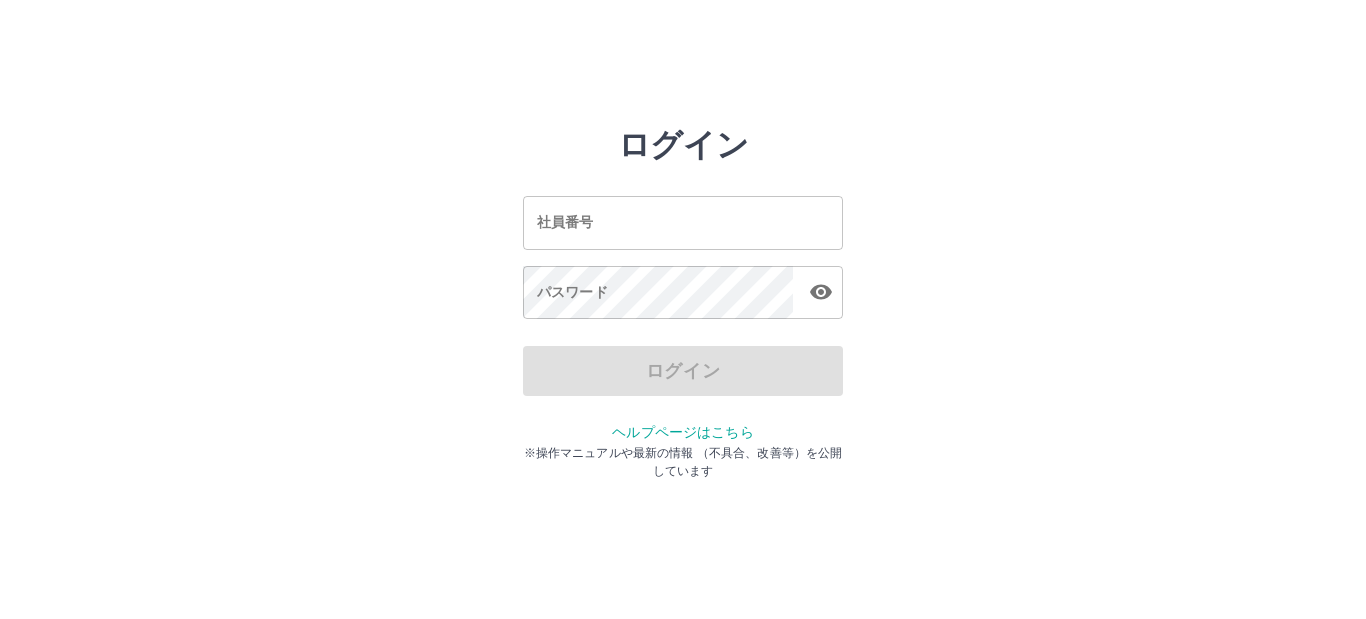 scroll, scrollTop: 0, scrollLeft: 0, axis: both 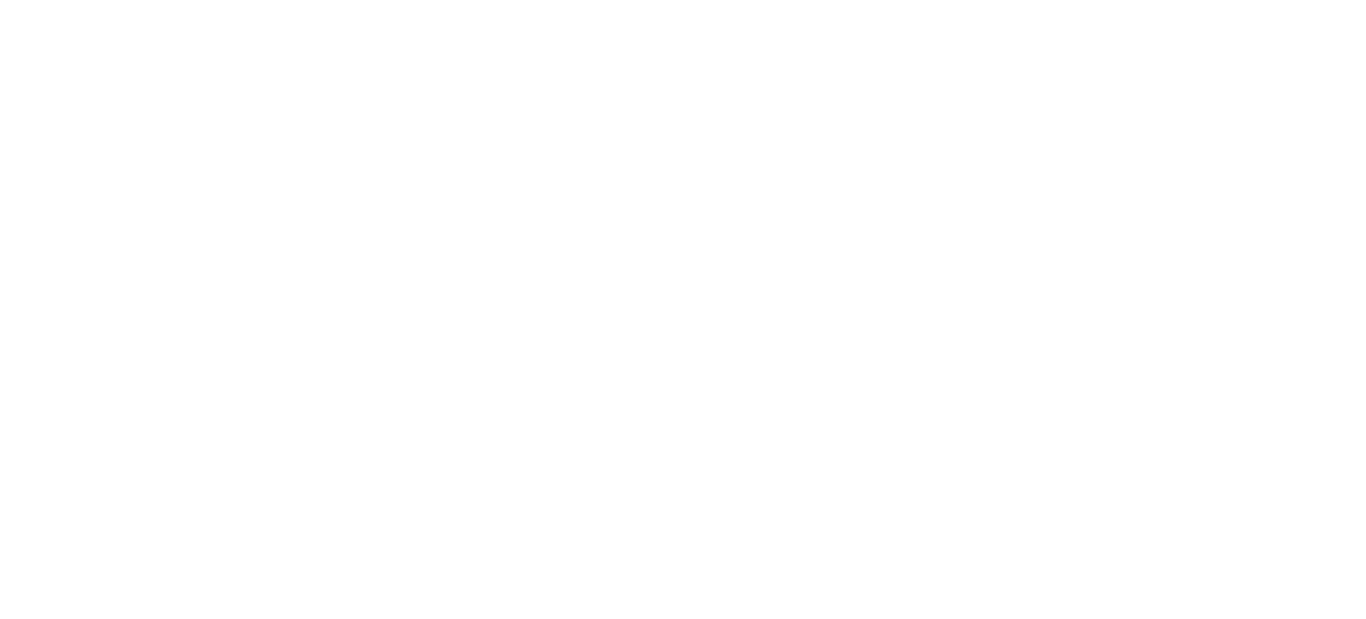 click on "SDH勤怠" at bounding box center [683, 0] 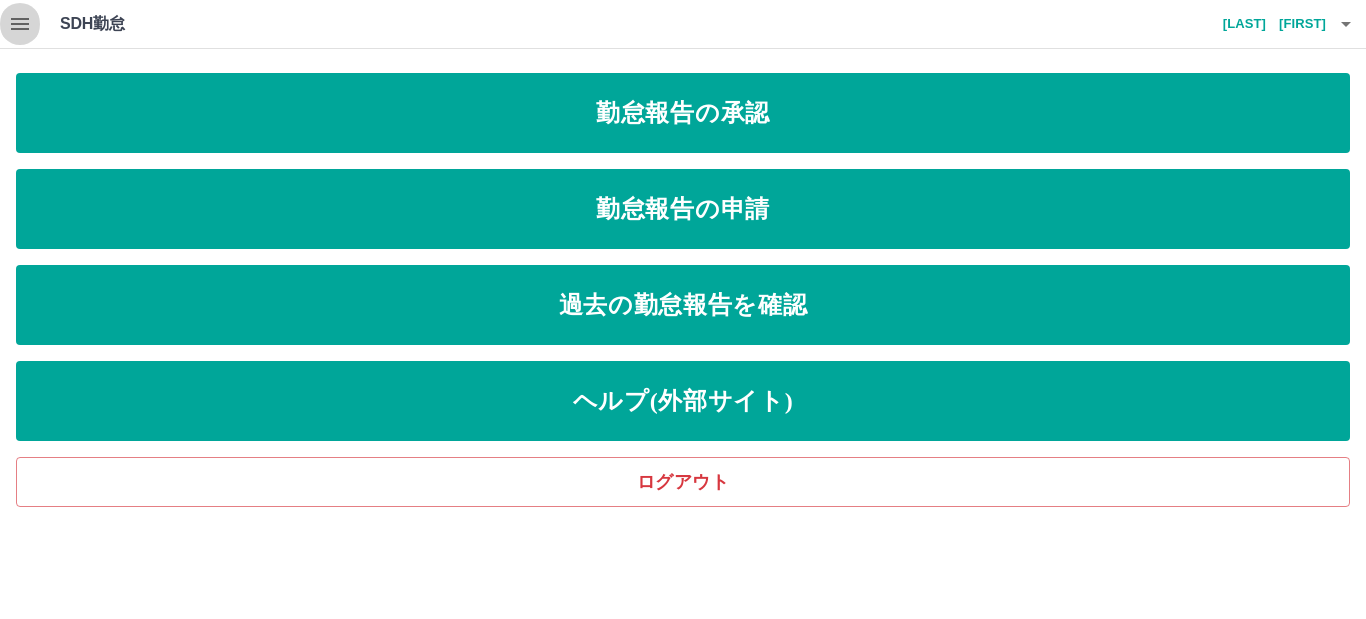 click 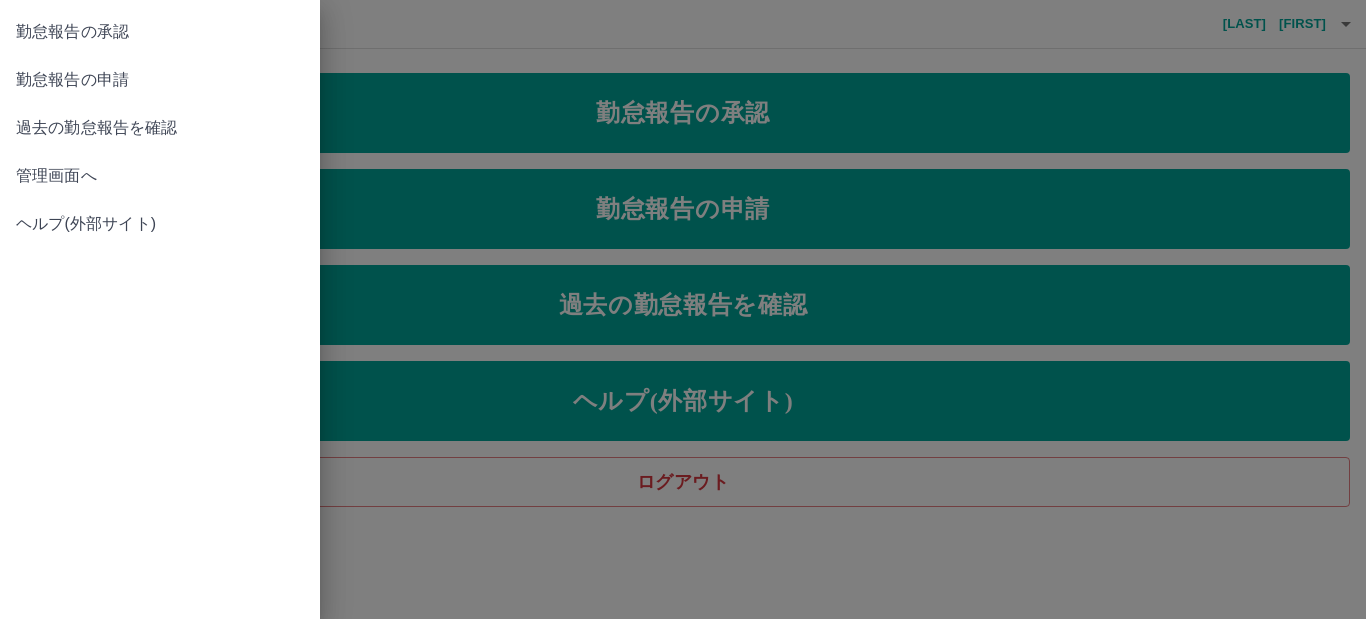 click on "管理画面へ" at bounding box center [160, 176] 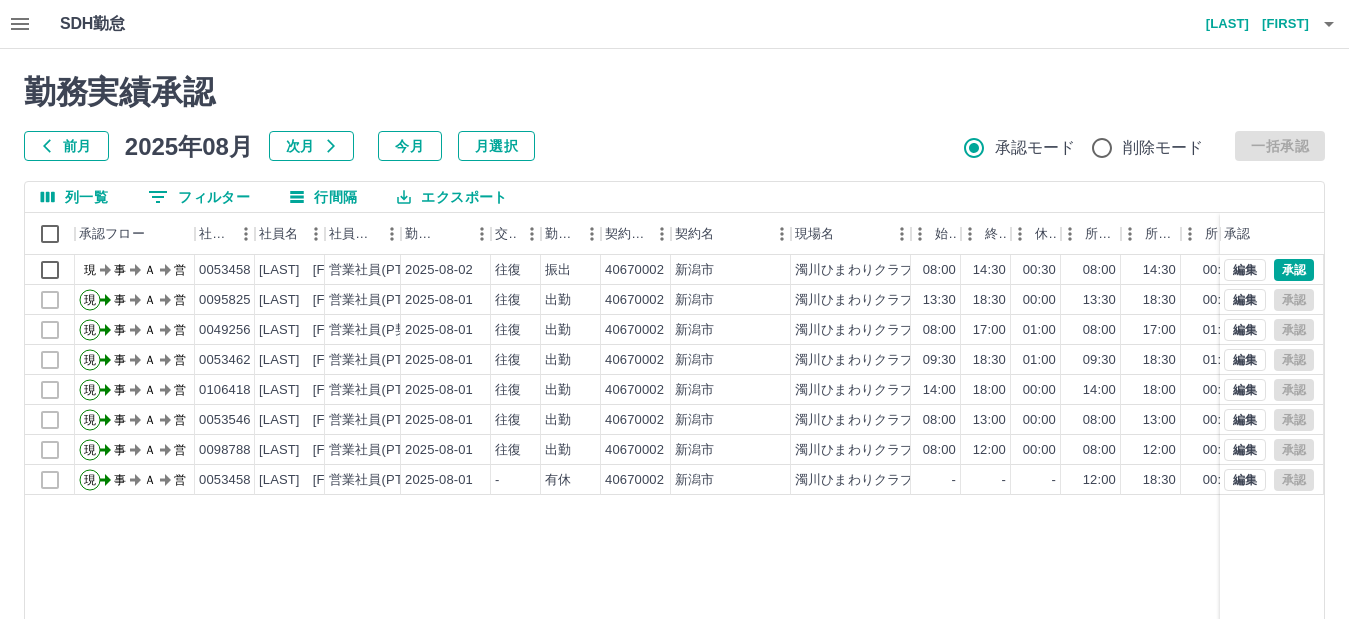 click 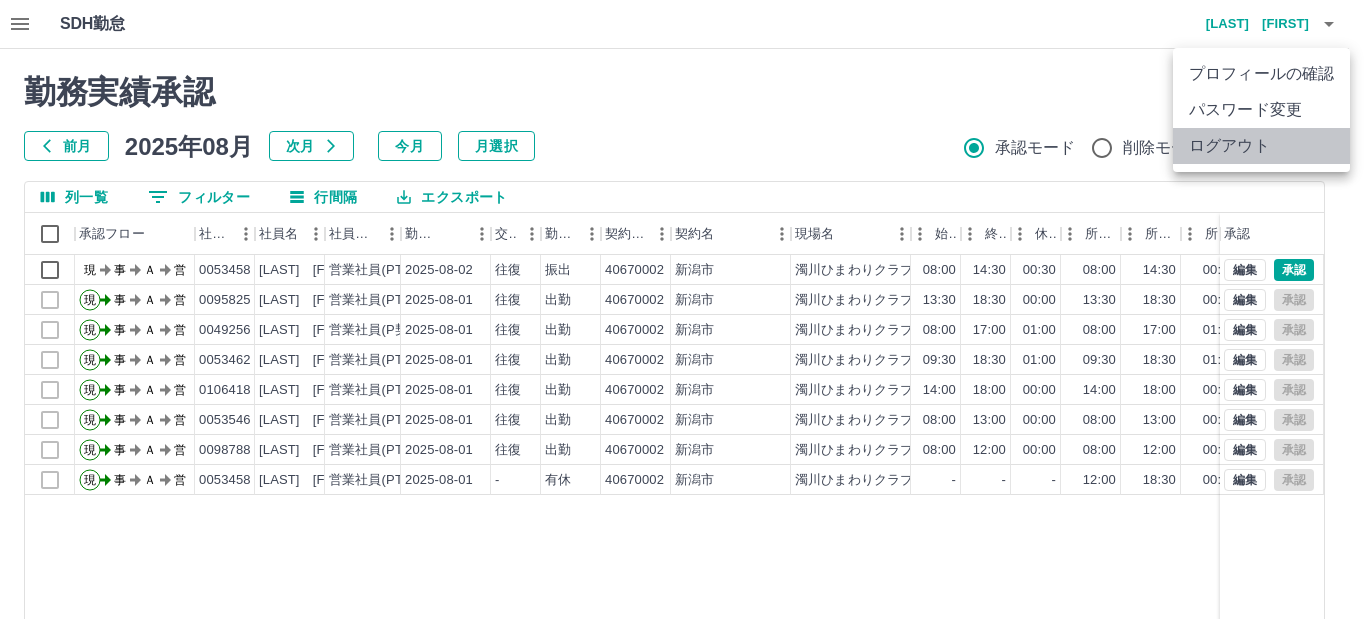 click on "ログアウト" at bounding box center [1261, 146] 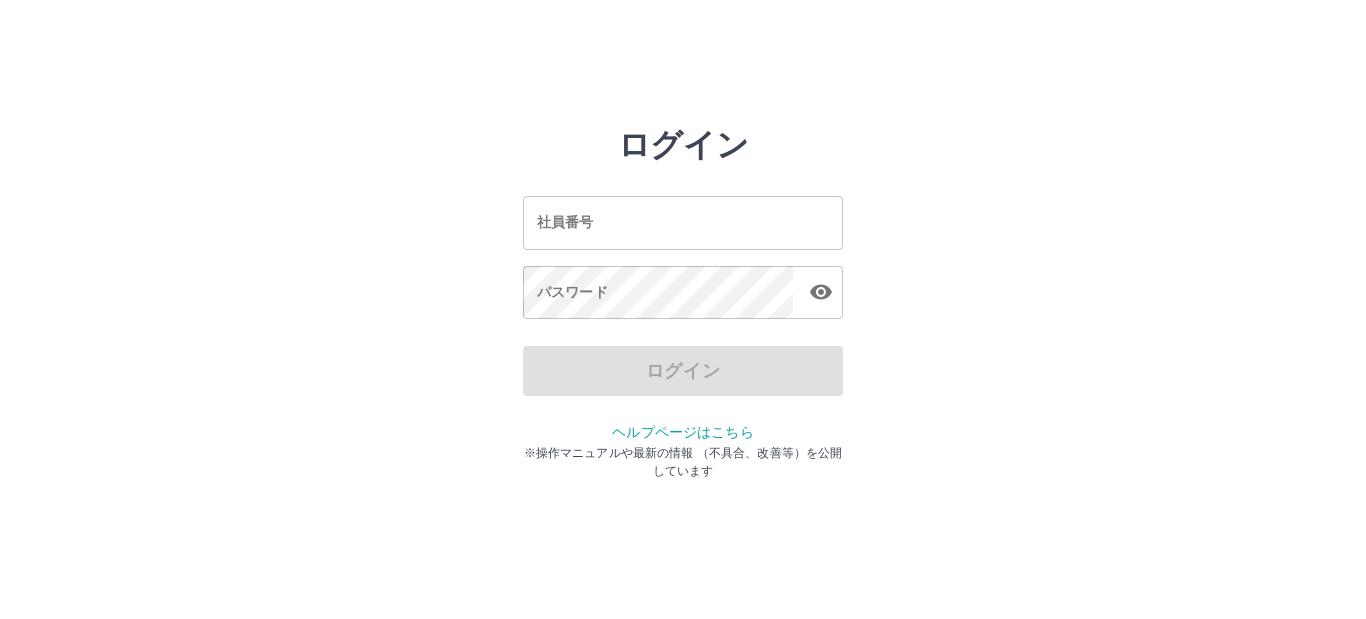 scroll, scrollTop: 0, scrollLeft: 0, axis: both 